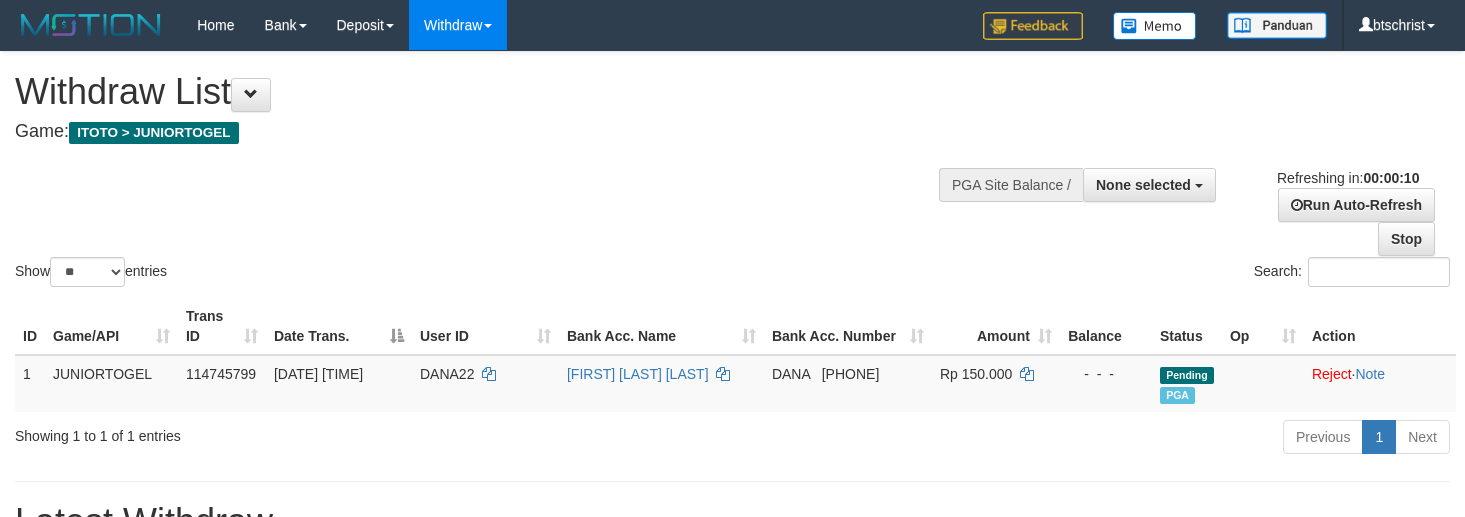 select 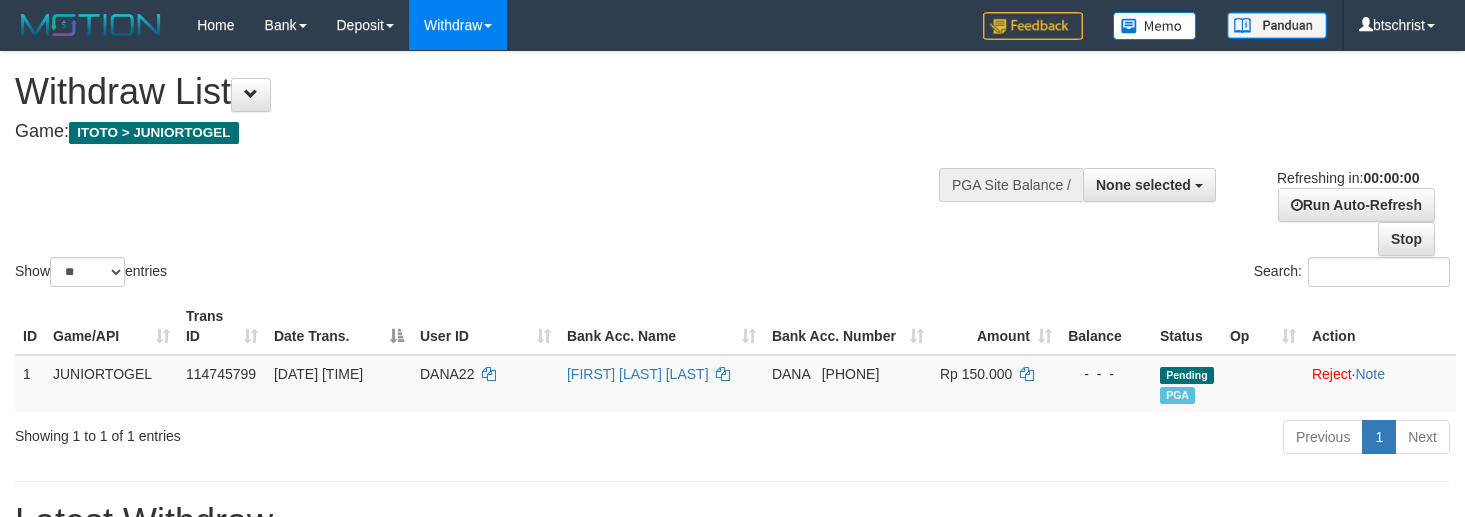 scroll, scrollTop: 0, scrollLeft: 0, axis: both 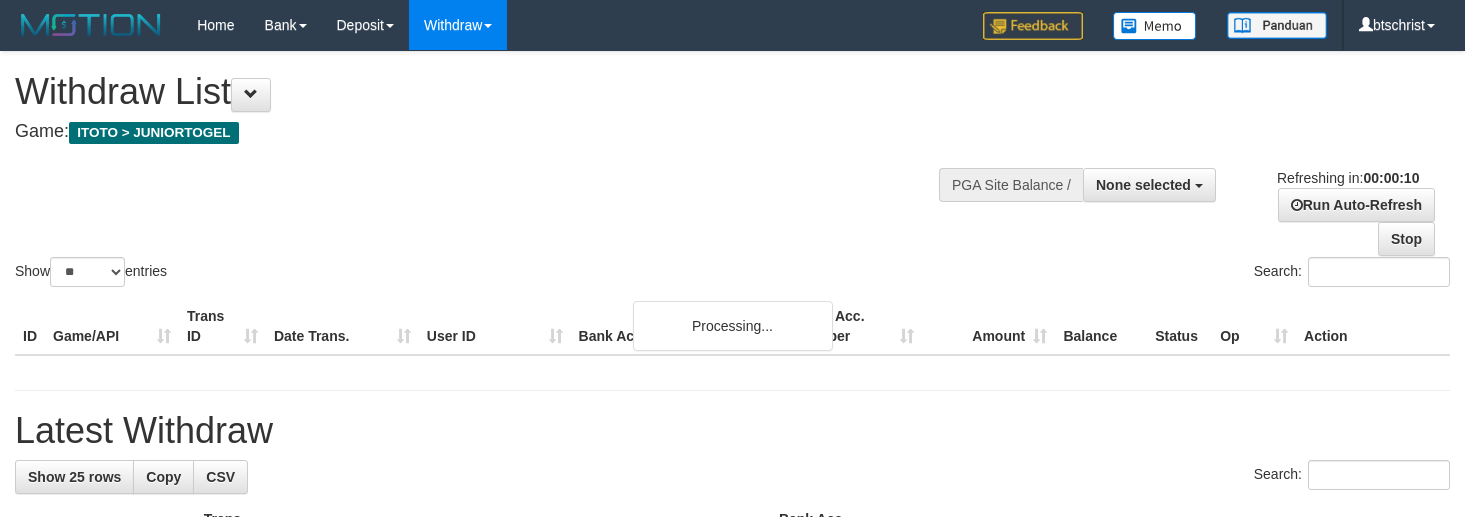 select 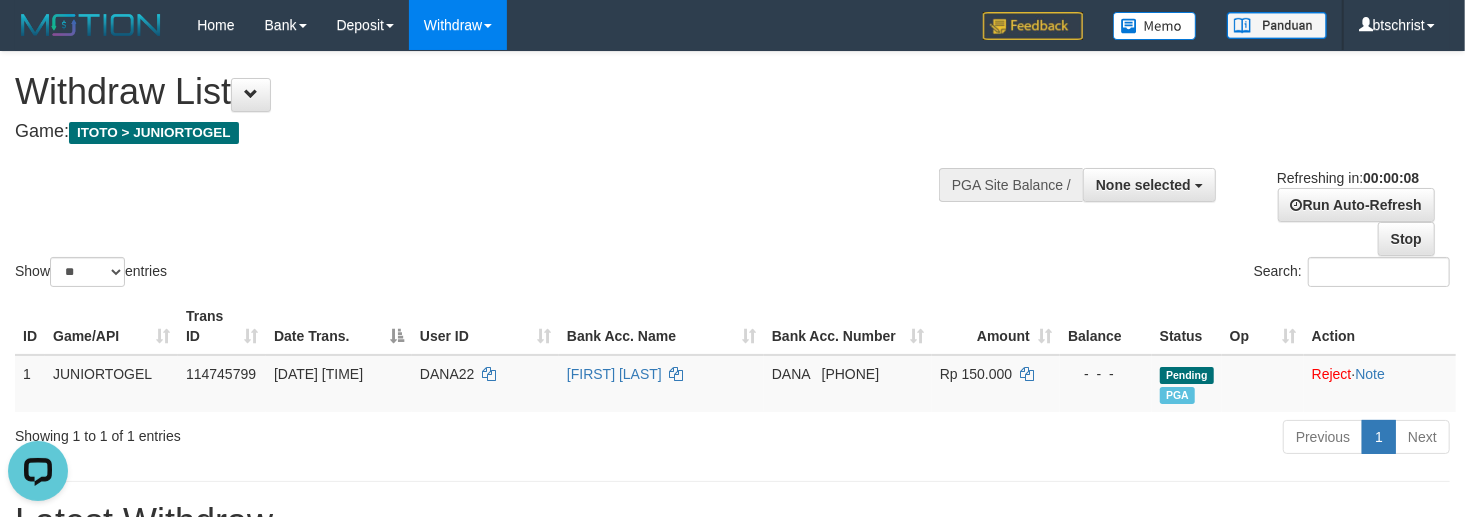 scroll, scrollTop: 0, scrollLeft: 0, axis: both 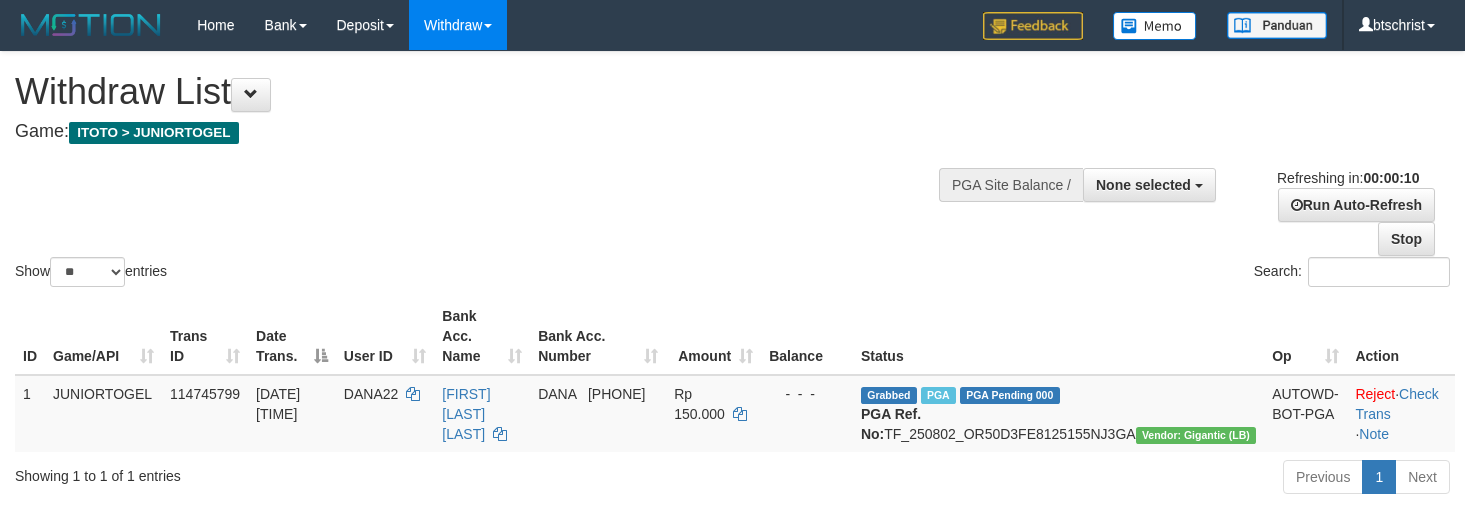 select 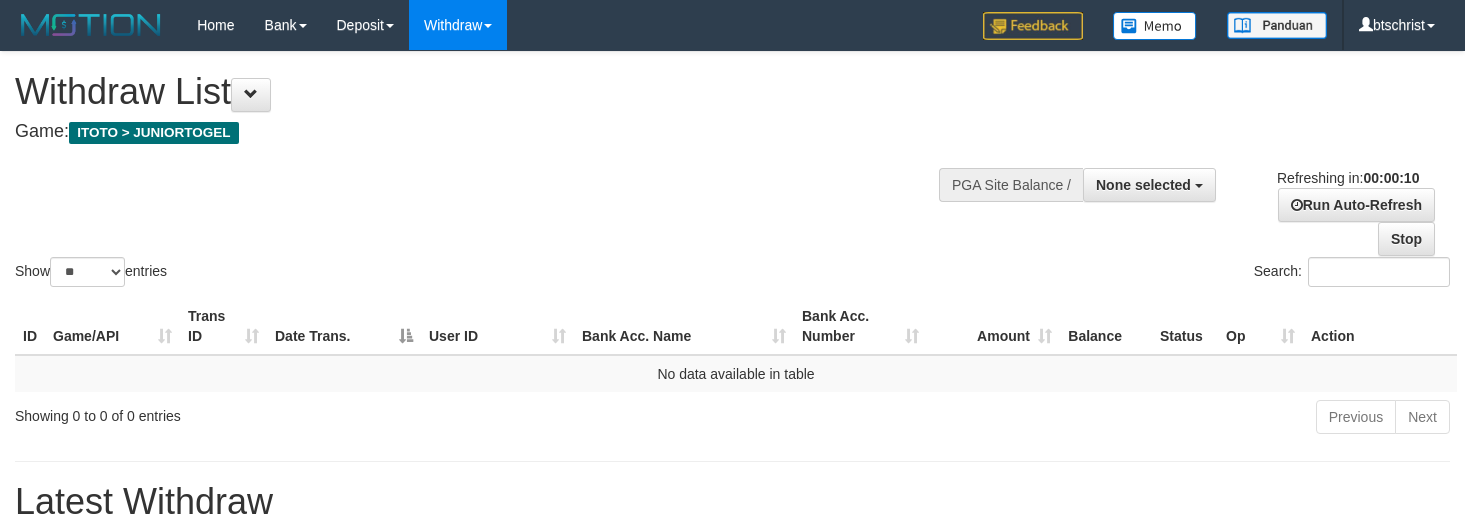 select 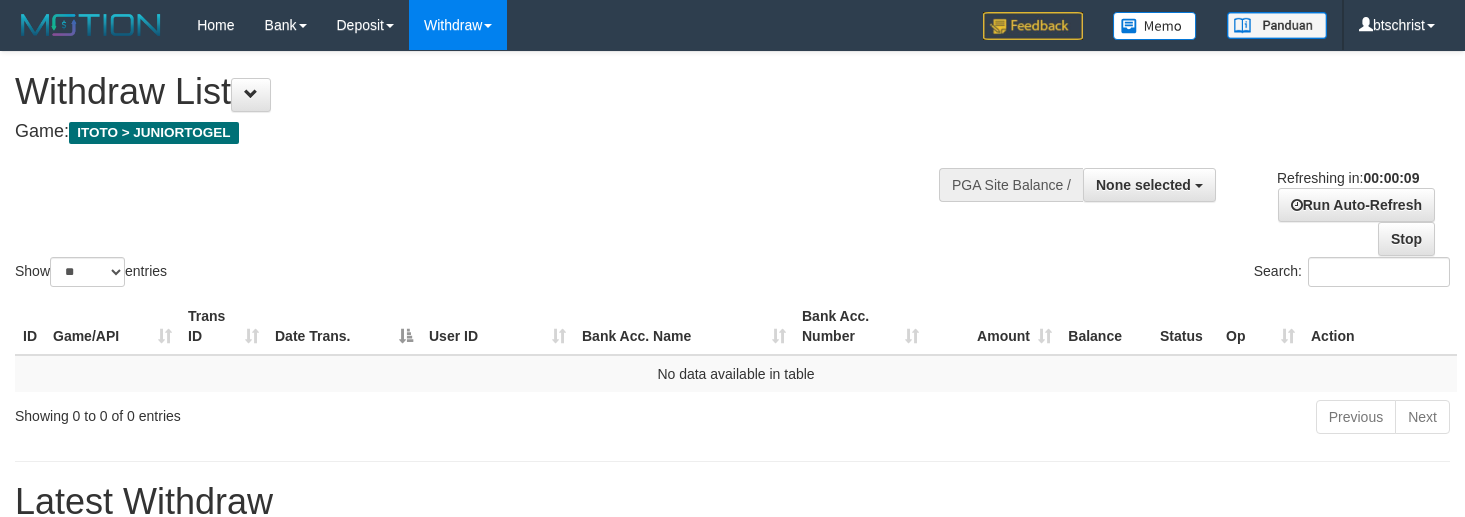 scroll, scrollTop: 0, scrollLeft: 0, axis: both 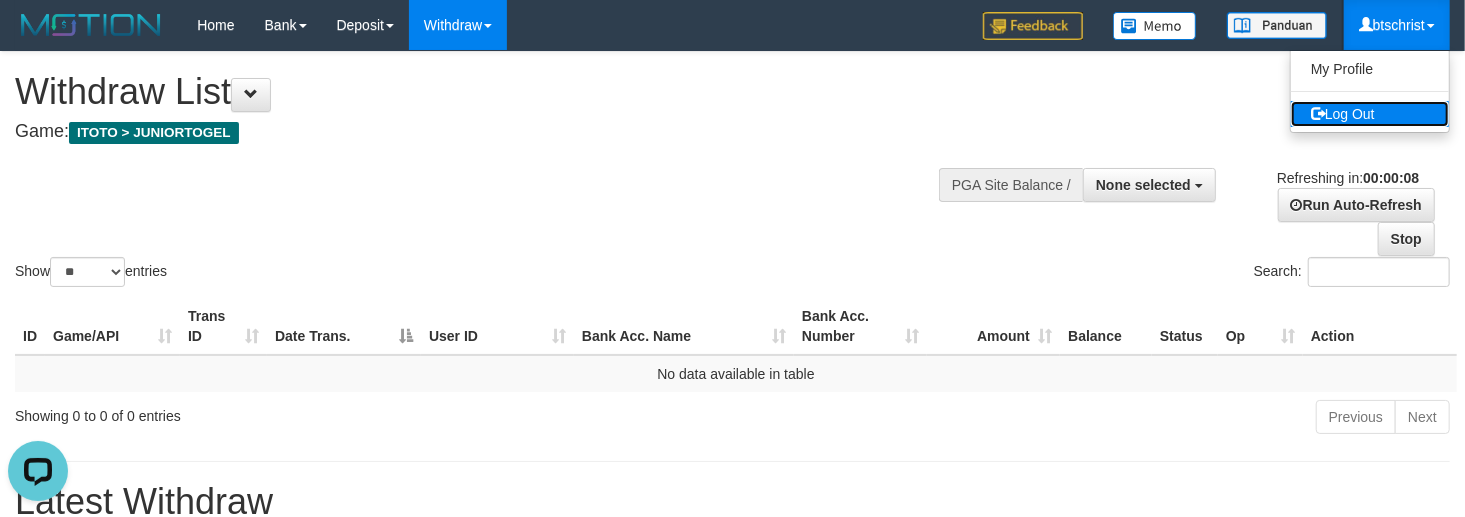 click on "Log Out" at bounding box center (1370, 114) 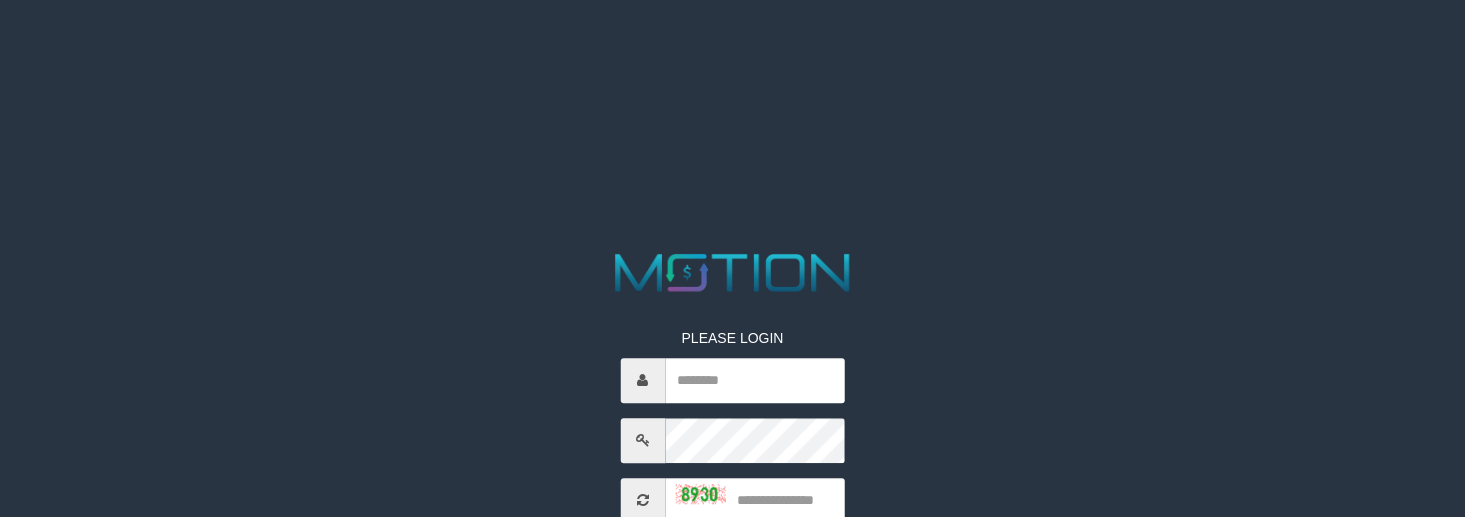 scroll, scrollTop: 0, scrollLeft: 0, axis: both 